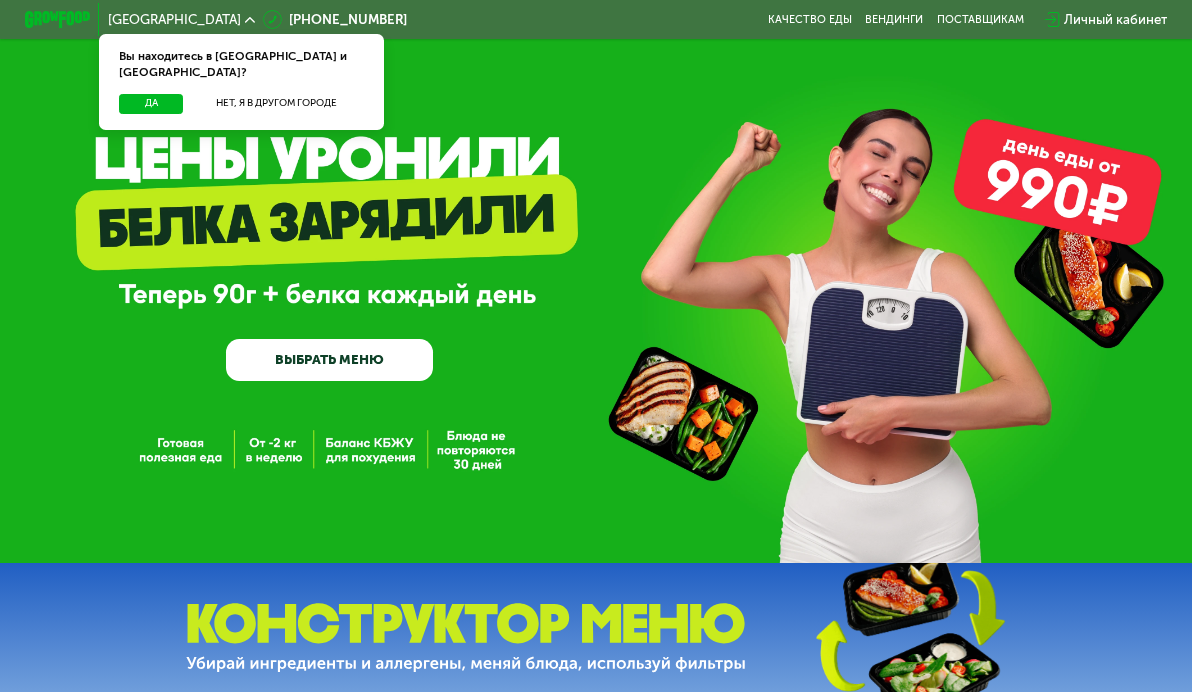 scroll, scrollTop: 0, scrollLeft: 0, axis: both 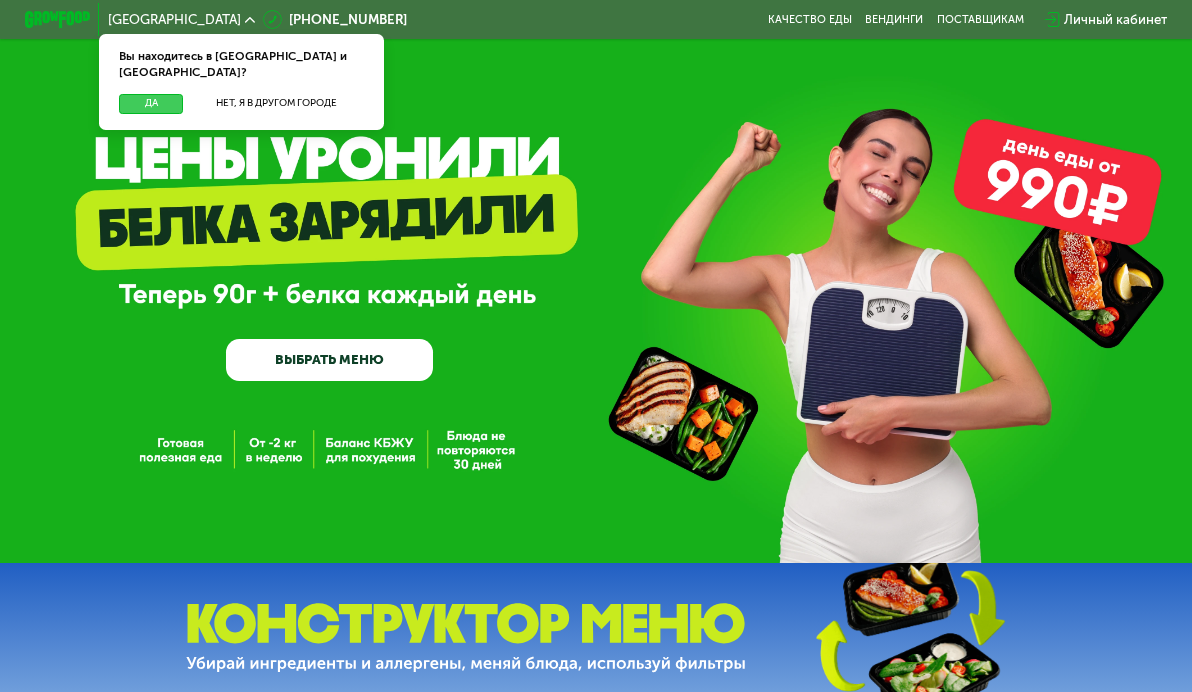 click on "Да" at bounding box center [151, 104] 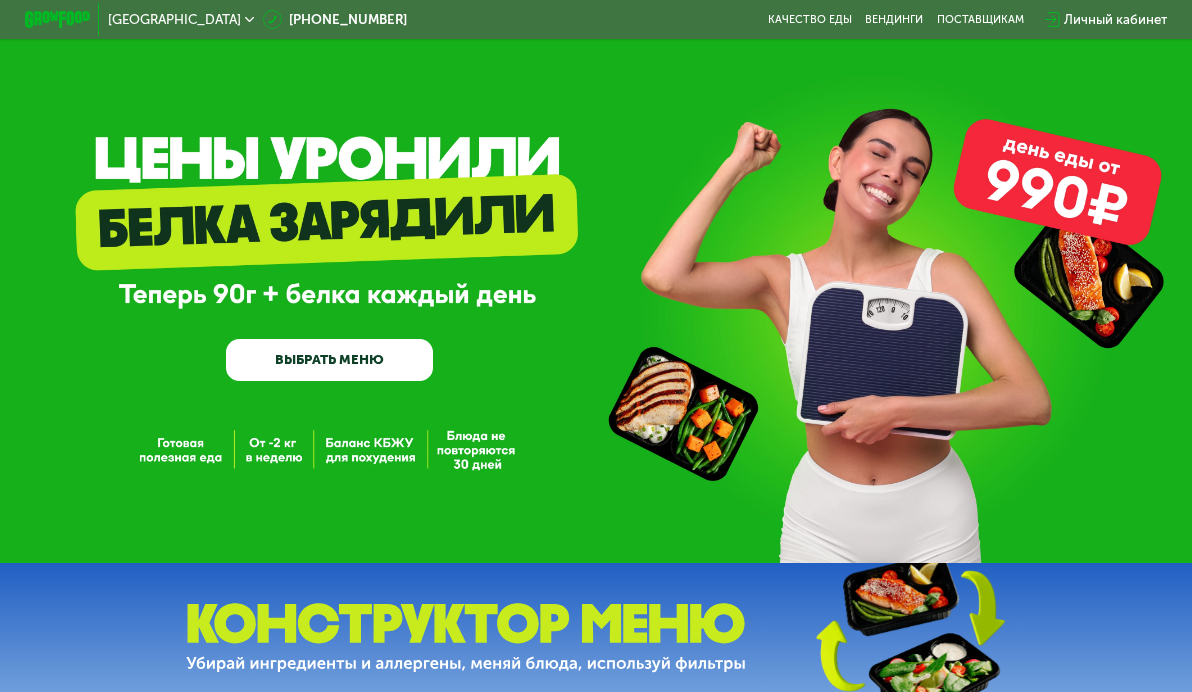 click on "[GEOGRAPHIC_DATA]" 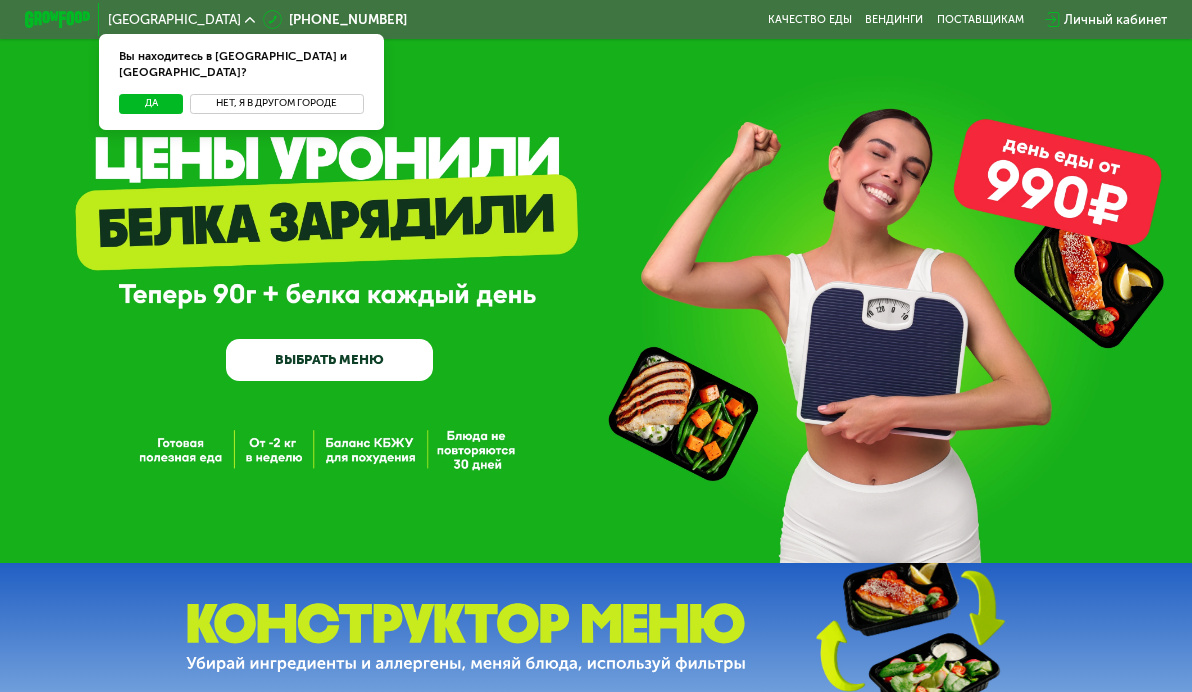 click on "Нет, я в другом городе" at bounding box center (277, 104) 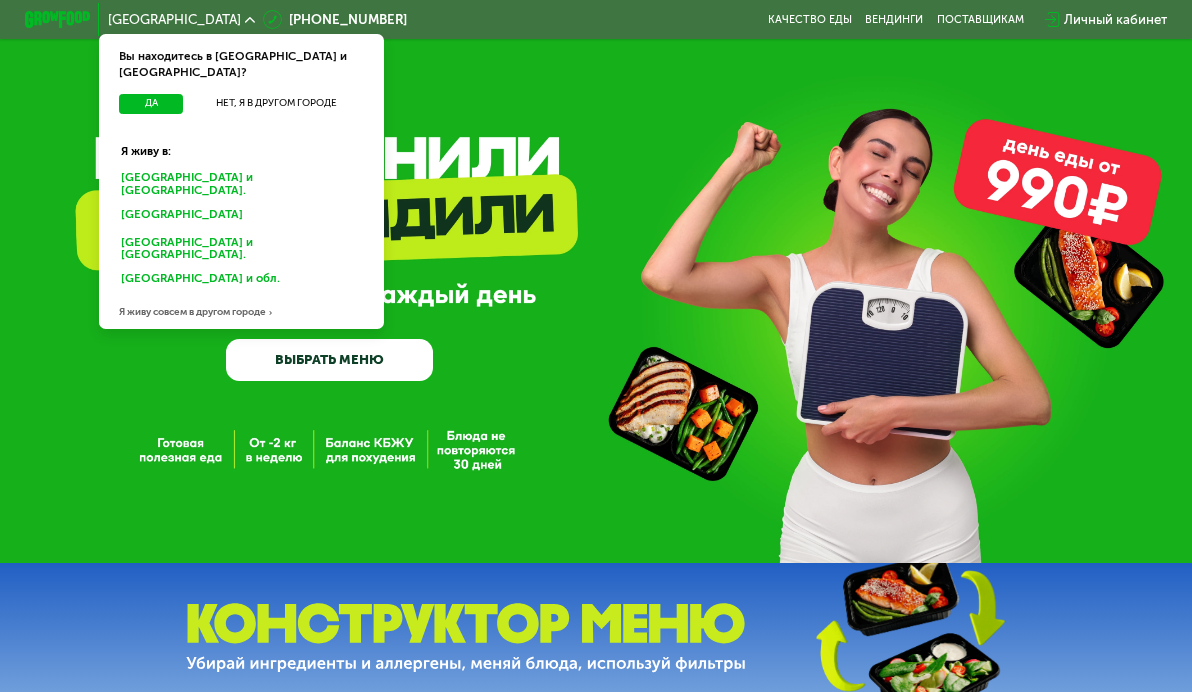 click on "[GEOGRAPHIC_DATA] и [GEOGRAPHIC_DATA]." 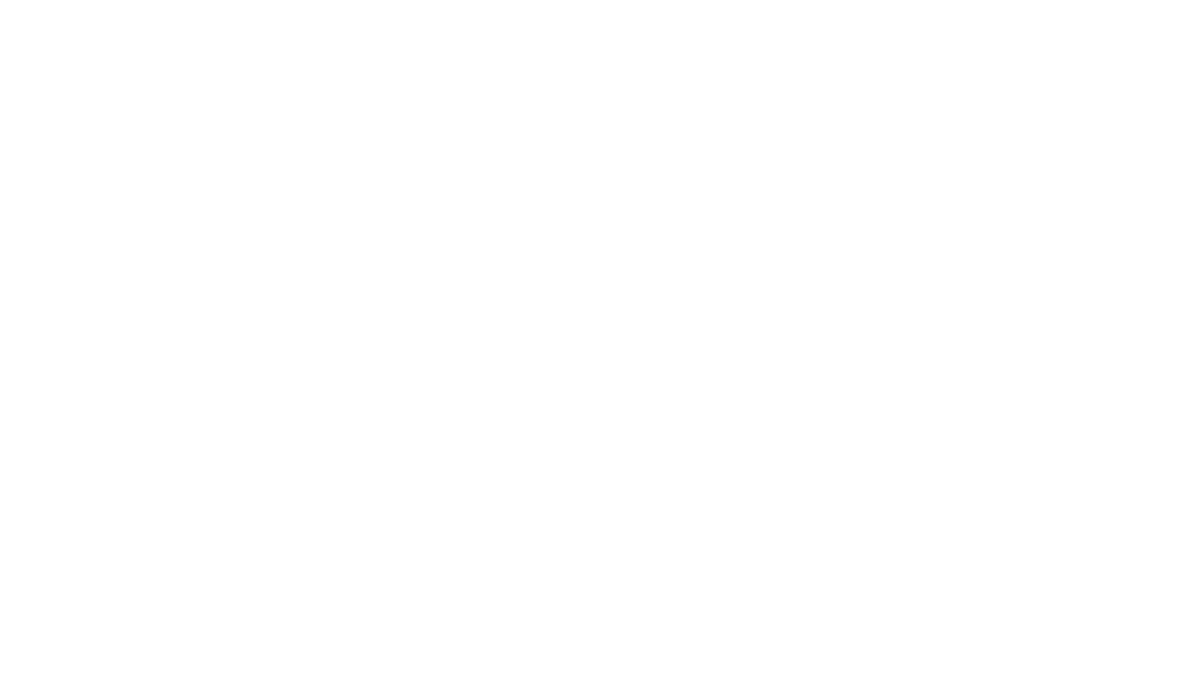 scroll, scrollTop: 0, scrollLeft: 0, axis: both 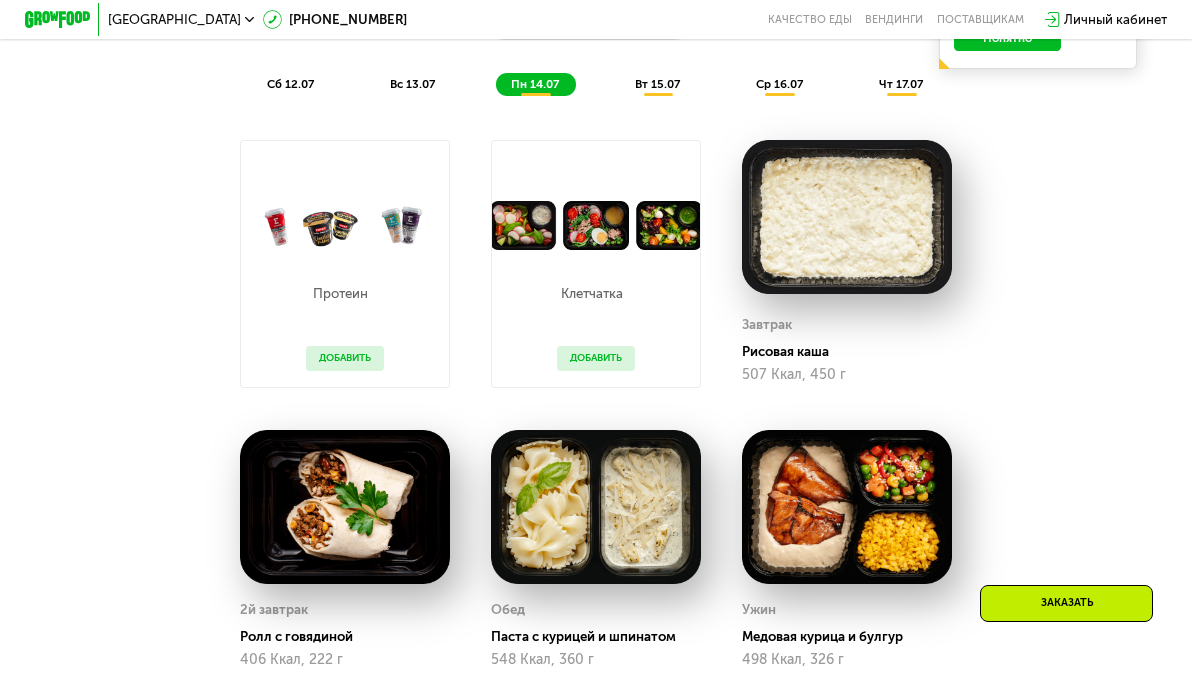 click on "сб 12.07" at bounding box center [290, 84] 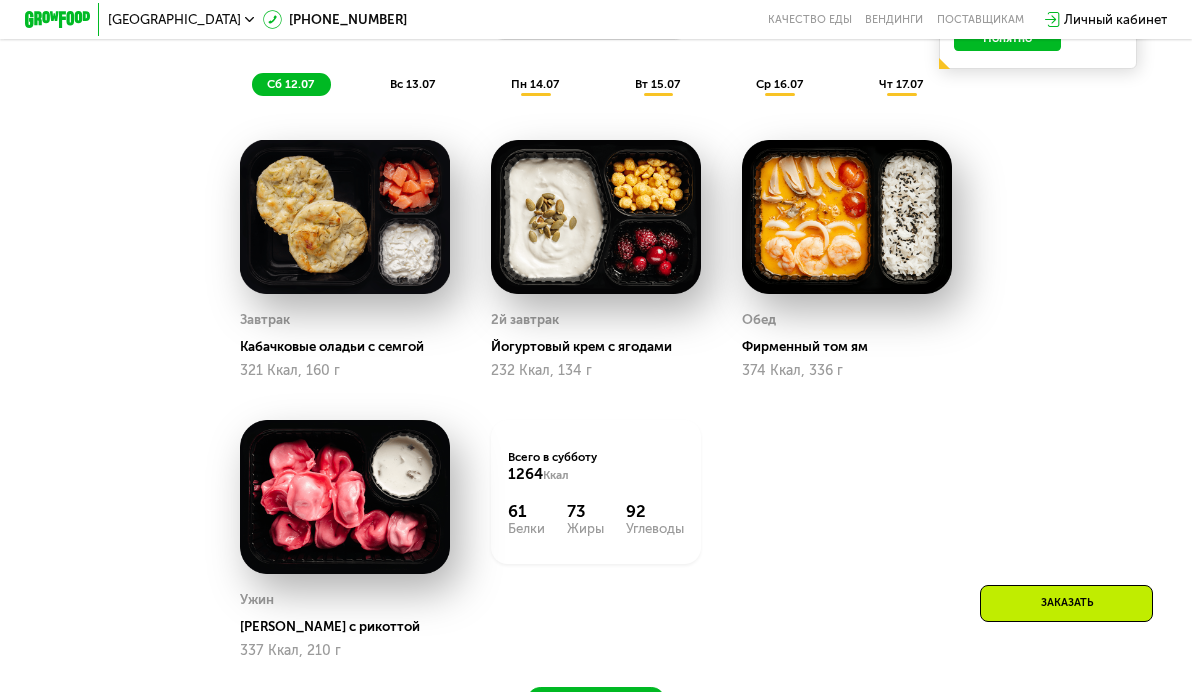 click on "вс 13.07" at bounding box center [412, 84] 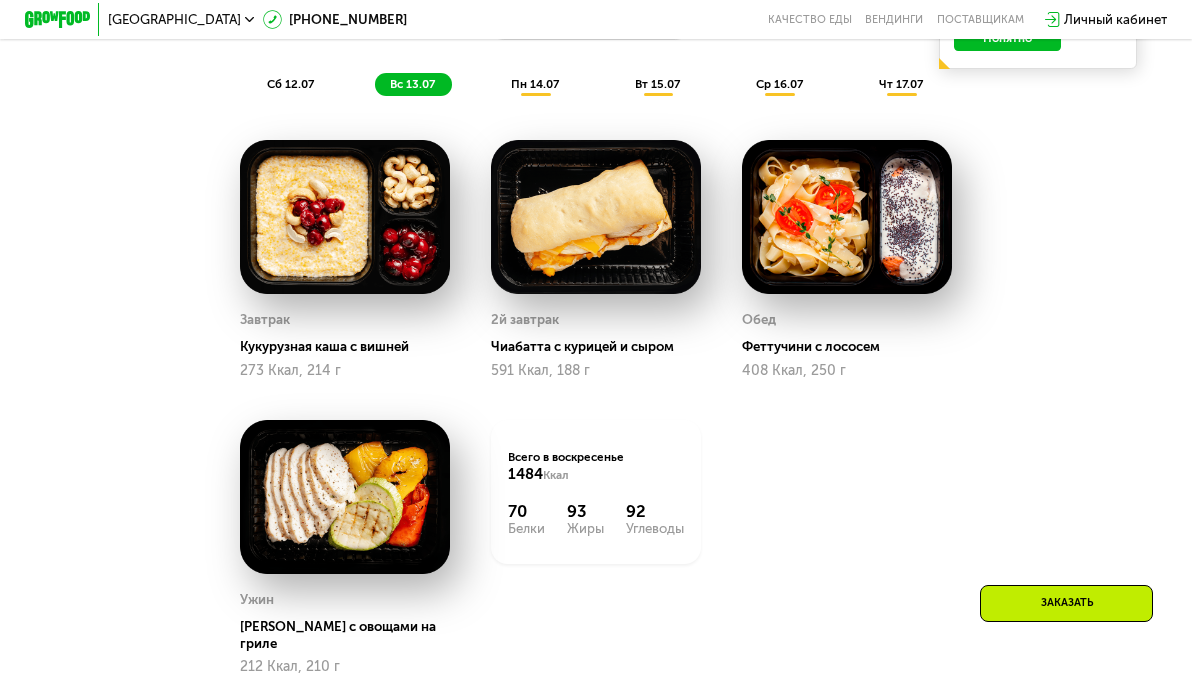 click on "пн 14.07" at bounding box center [535, 84] 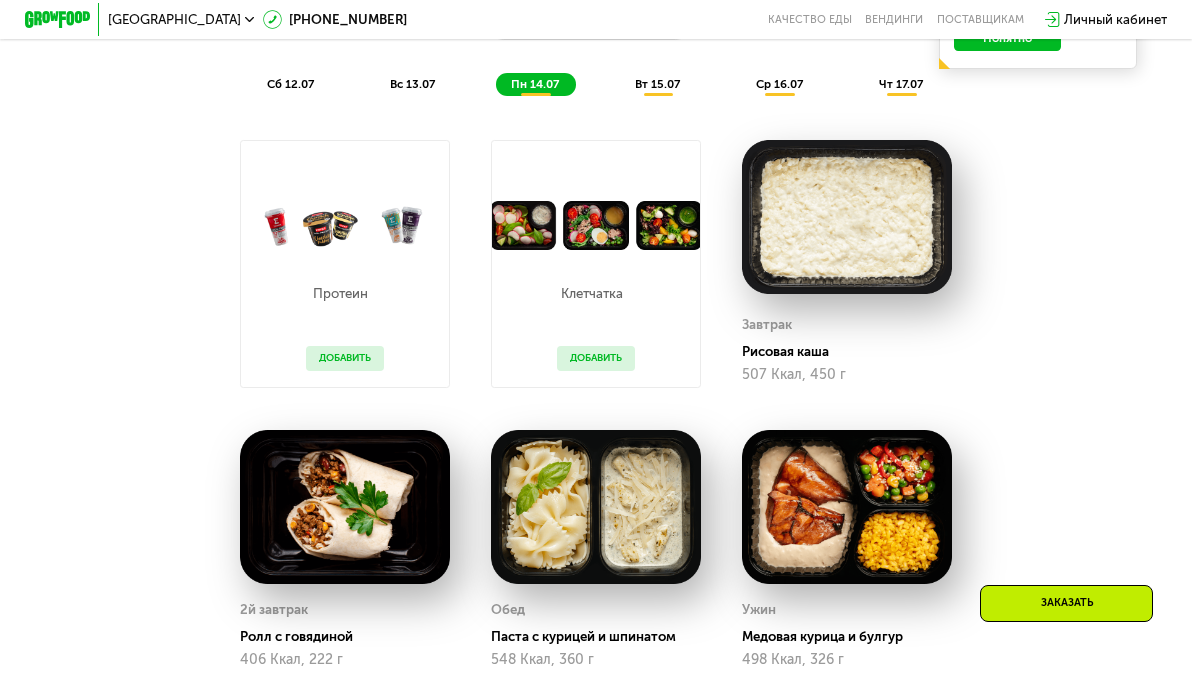 click on "вт 15.07" at bounding box center [657, 84] 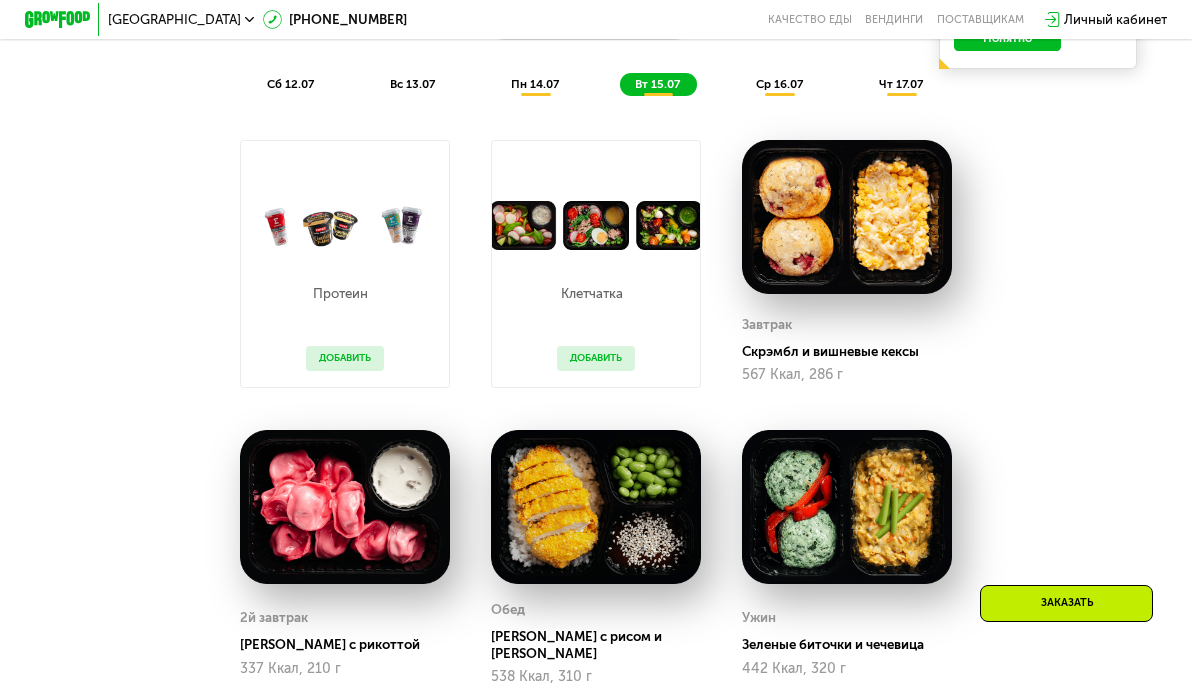 click on "ср 16.07" at bounding box center [779, 84] 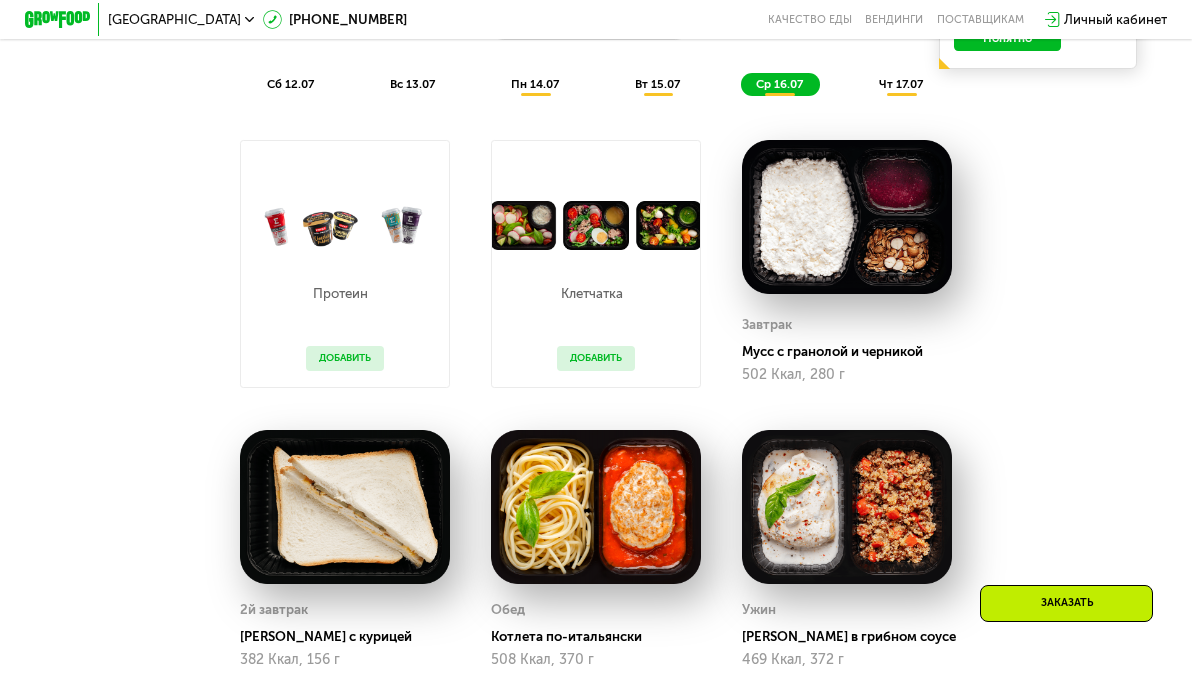 click on "чт 17.07" at bounding box center [901, 84] 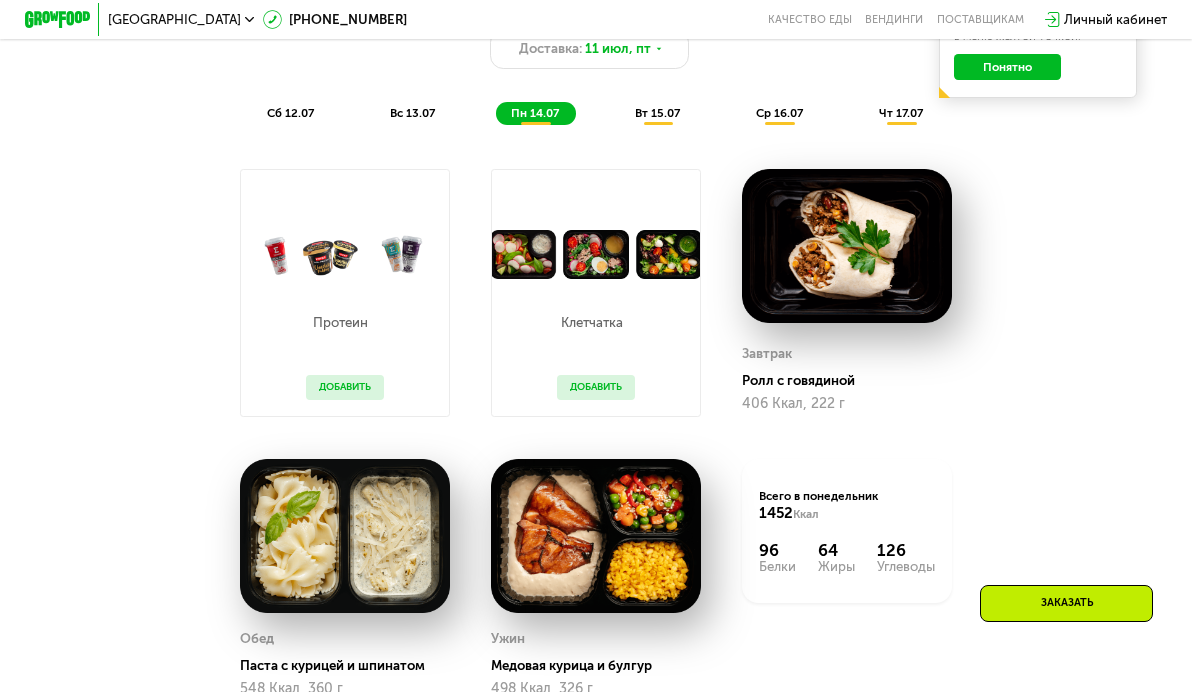 scroll, scrollTop: 1009, scrollLeft: 0, axis: vertical 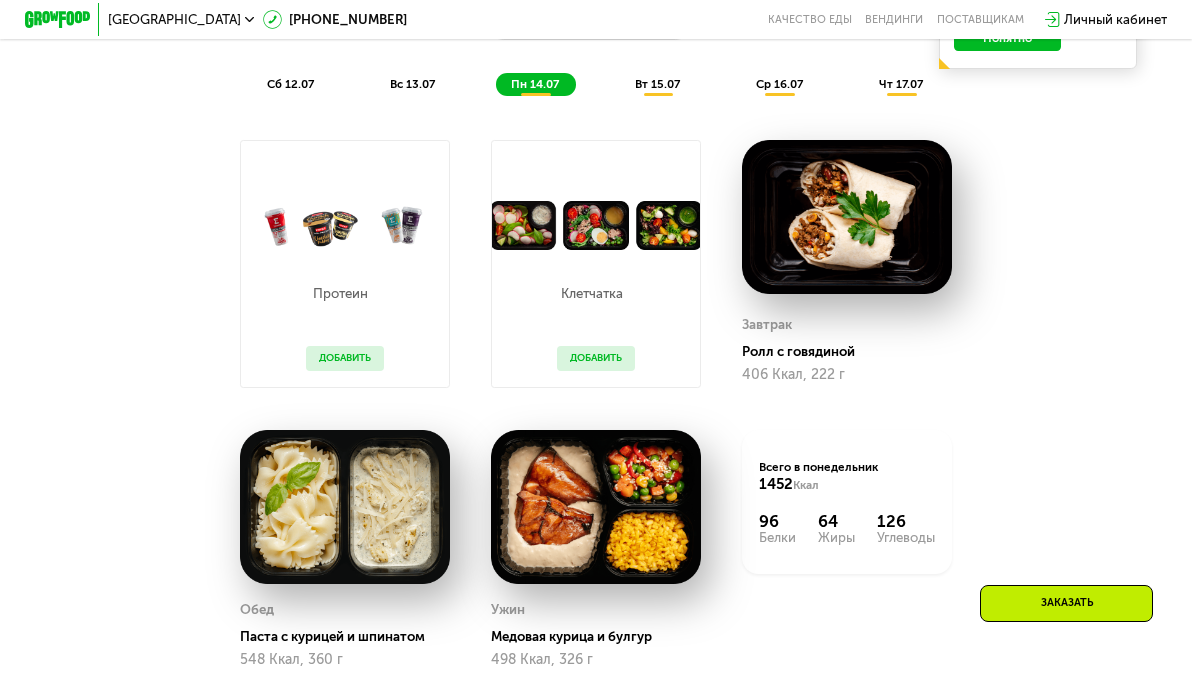 click on "сб 12.07" at bounding box center (290, 84) 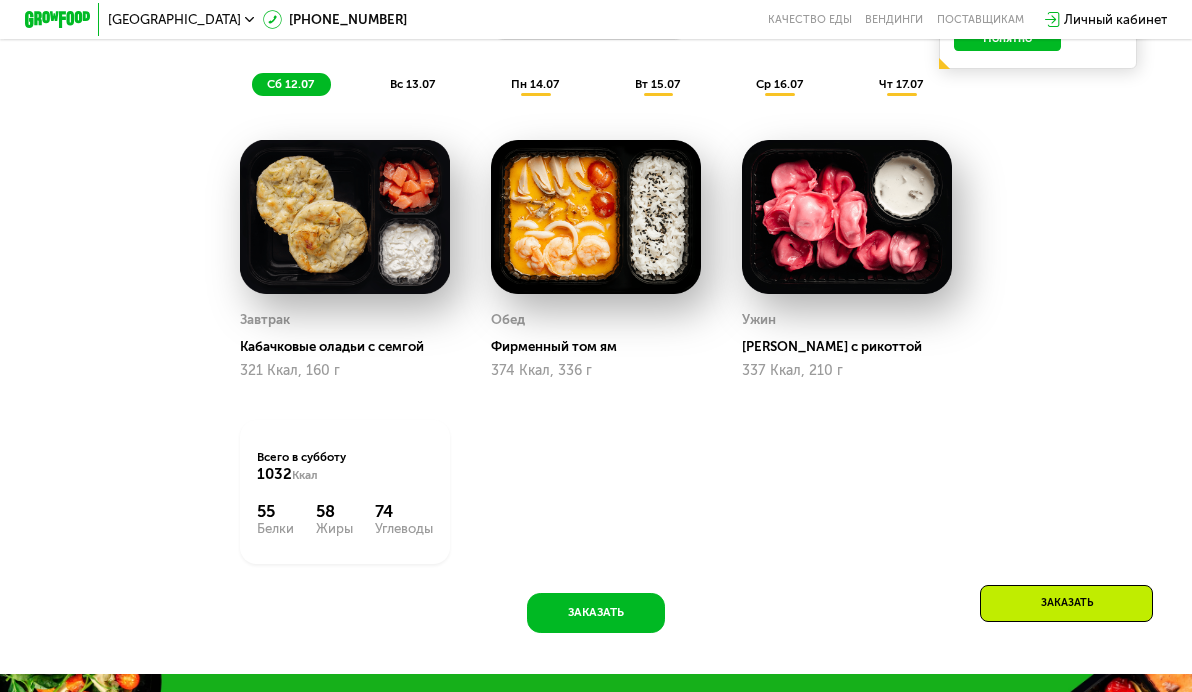 click on "вс 13.07" at bounding box center (412, 84) 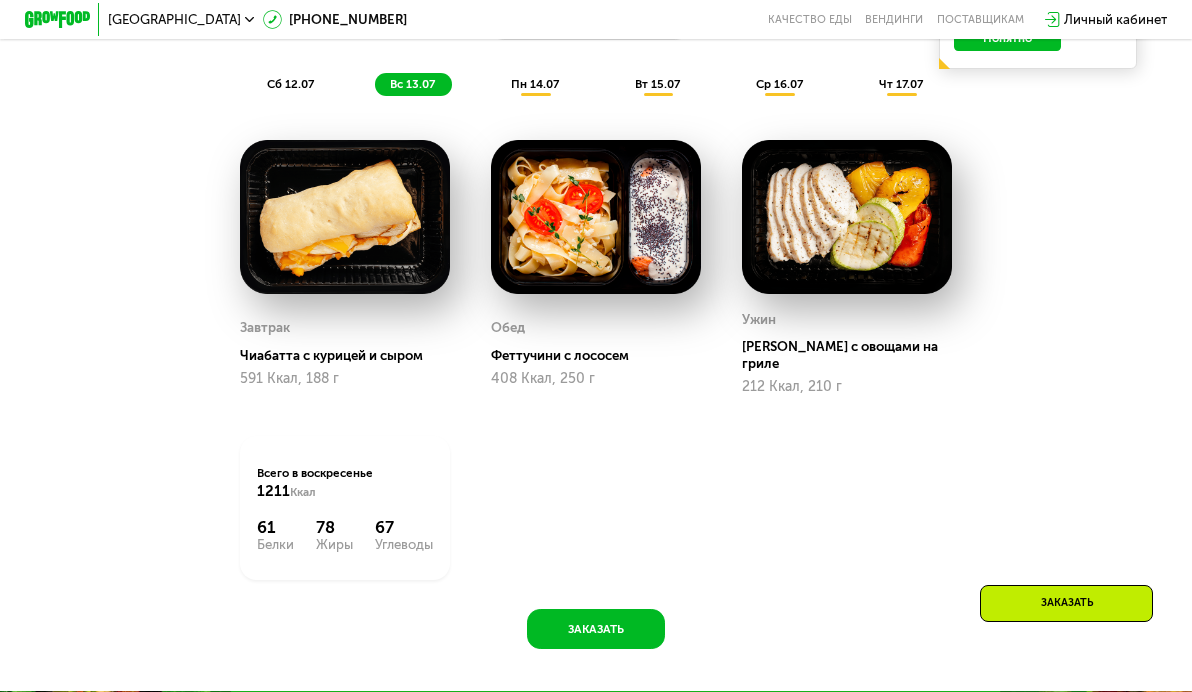 click on "пн 14.07" at bounding box center [535, 84] 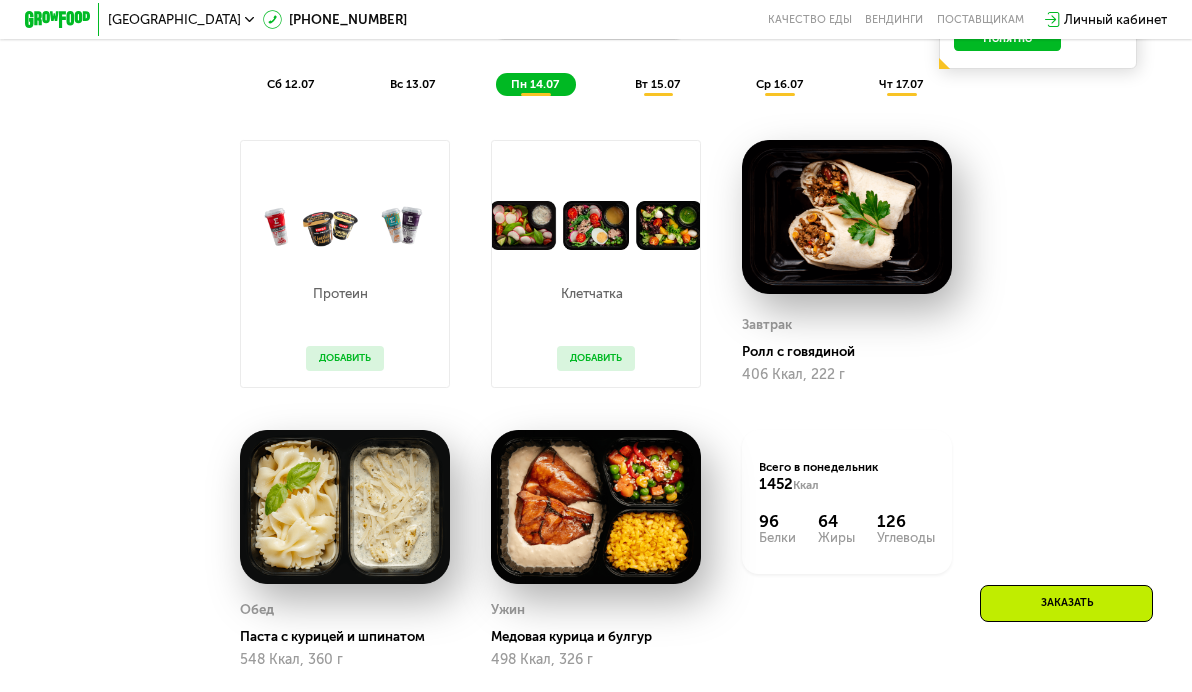 click on "вт 15.07" at bounding box center (657, 84) 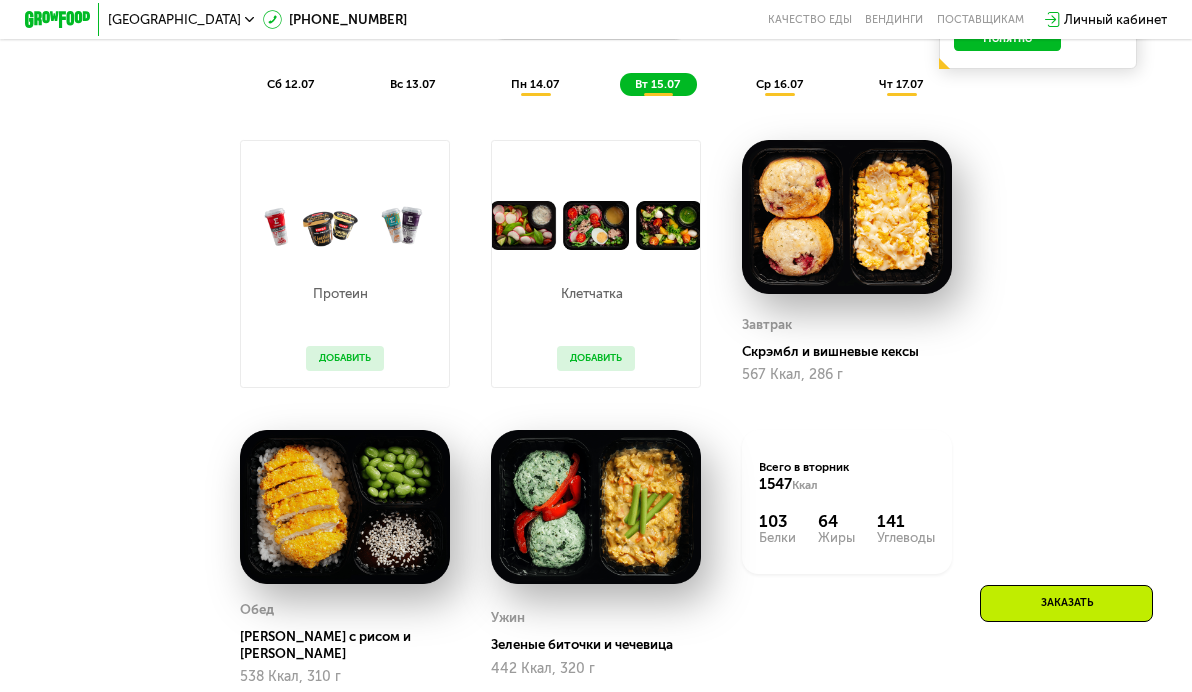 click on "ср 16.07" at bounding box center [779, 84] 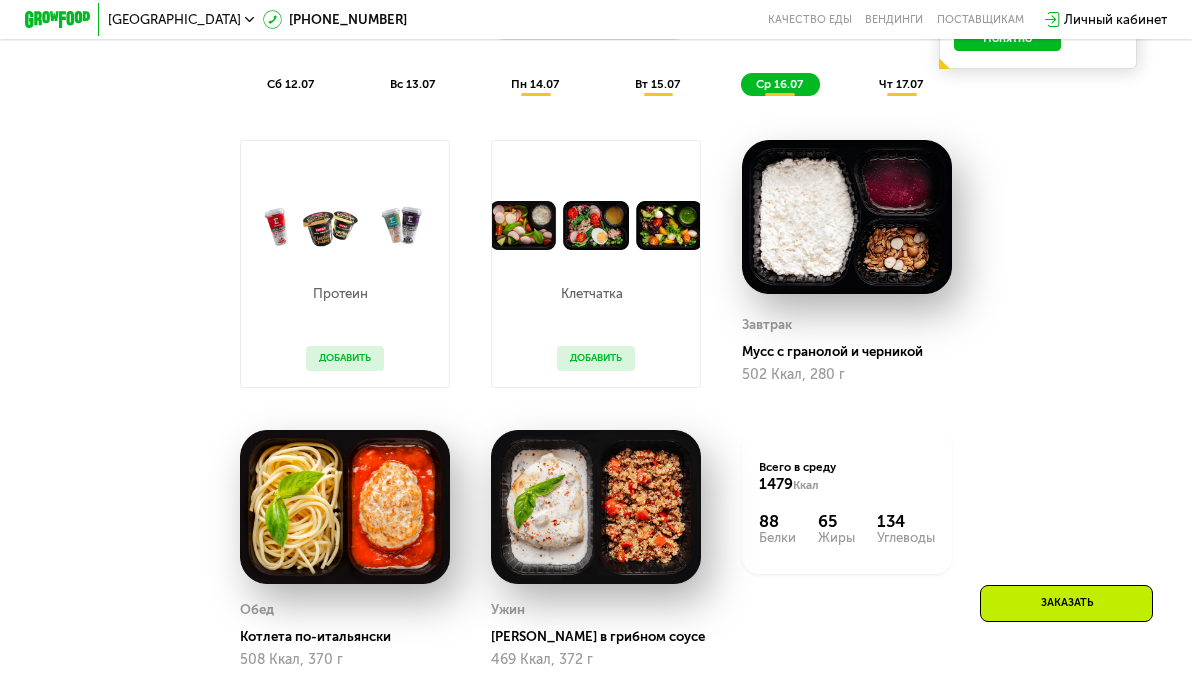 click on "чт 17.07" at bounding box center (901, 84) 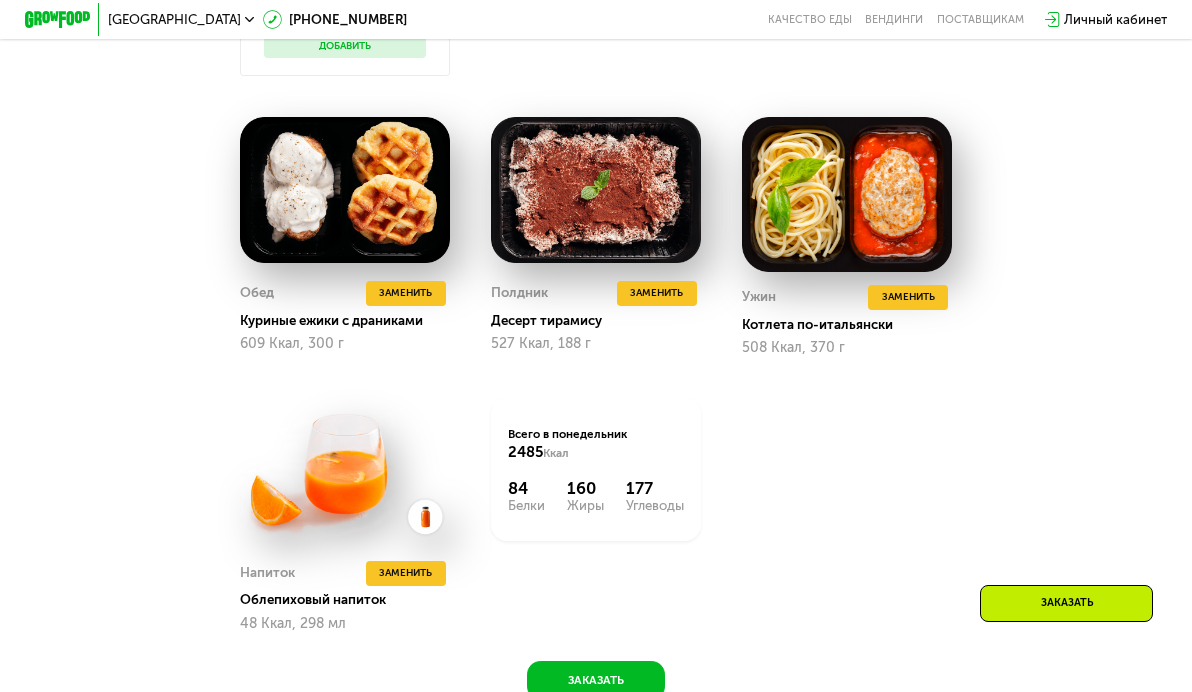 scroll, scrollTop: 0, scrollLeft: 0, axis: both 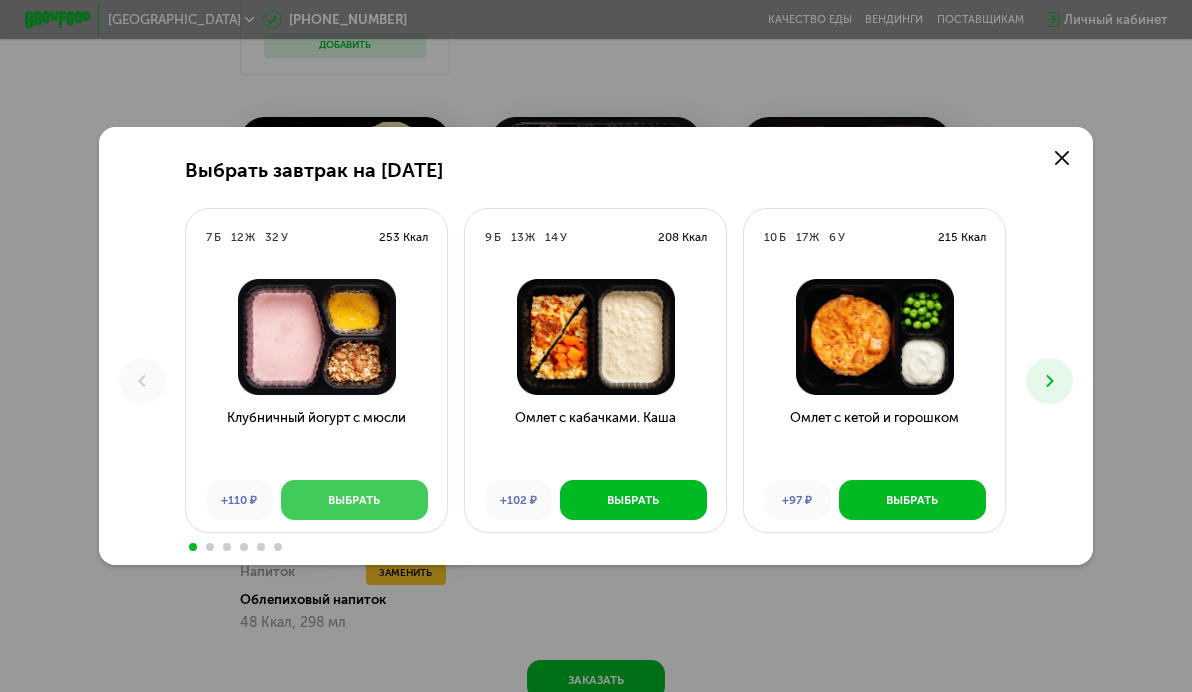 click on "Выбрать" at bounding box center [354, 500] 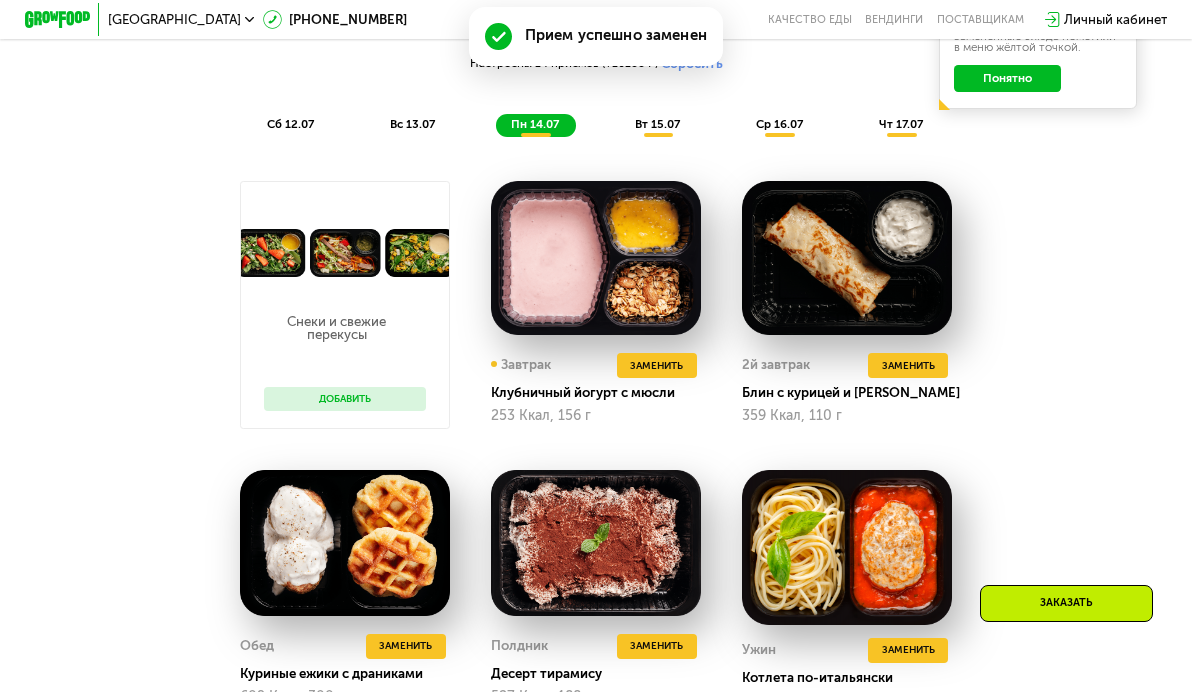 scroll, scrollTop: 988, scrollLeft: 0, axis: vertical 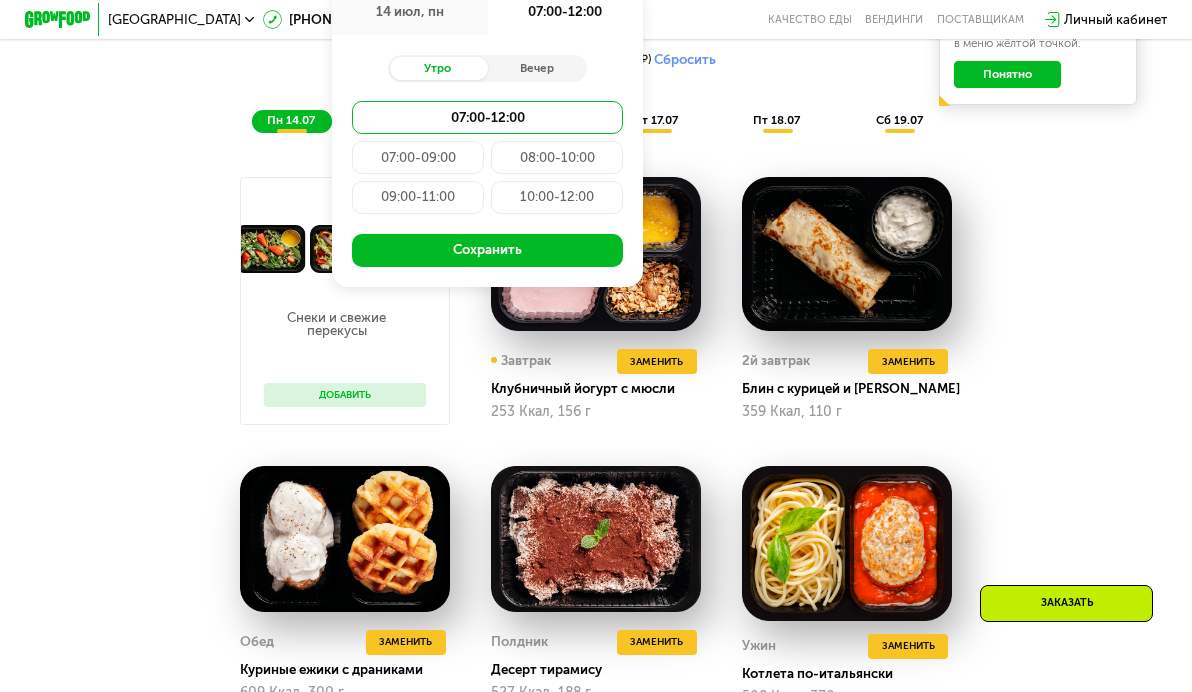 type on "**********" 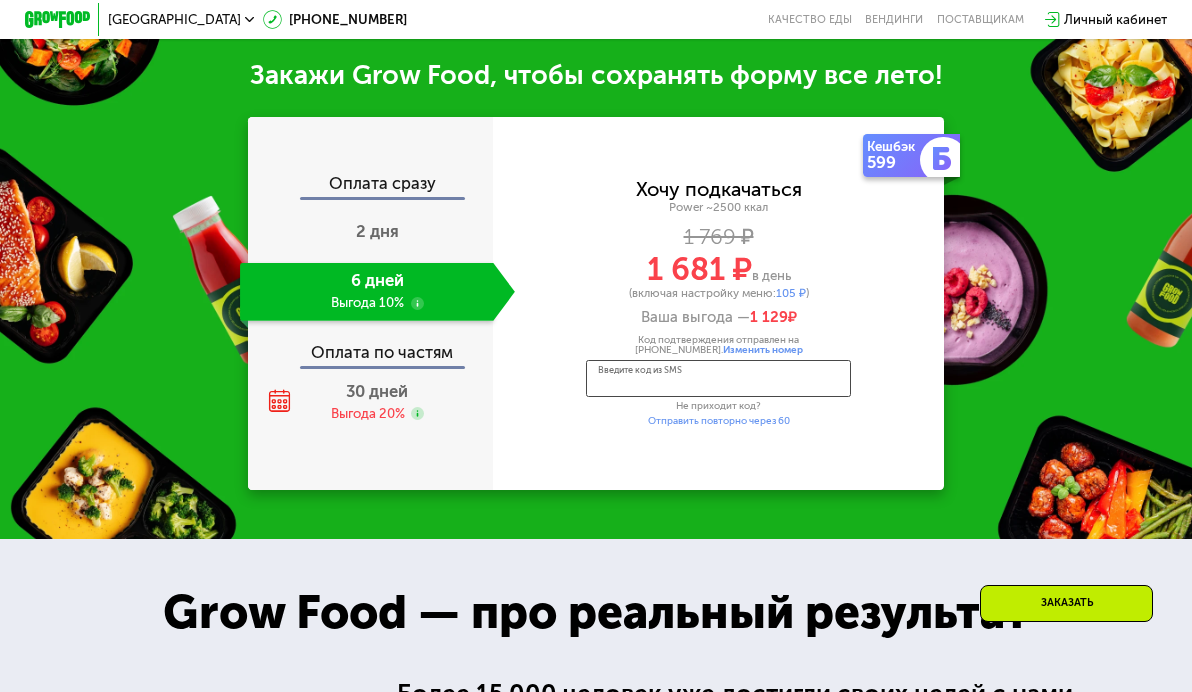 scroll, scrollTop: 2111, scrollLeft: 0, axis: vertical 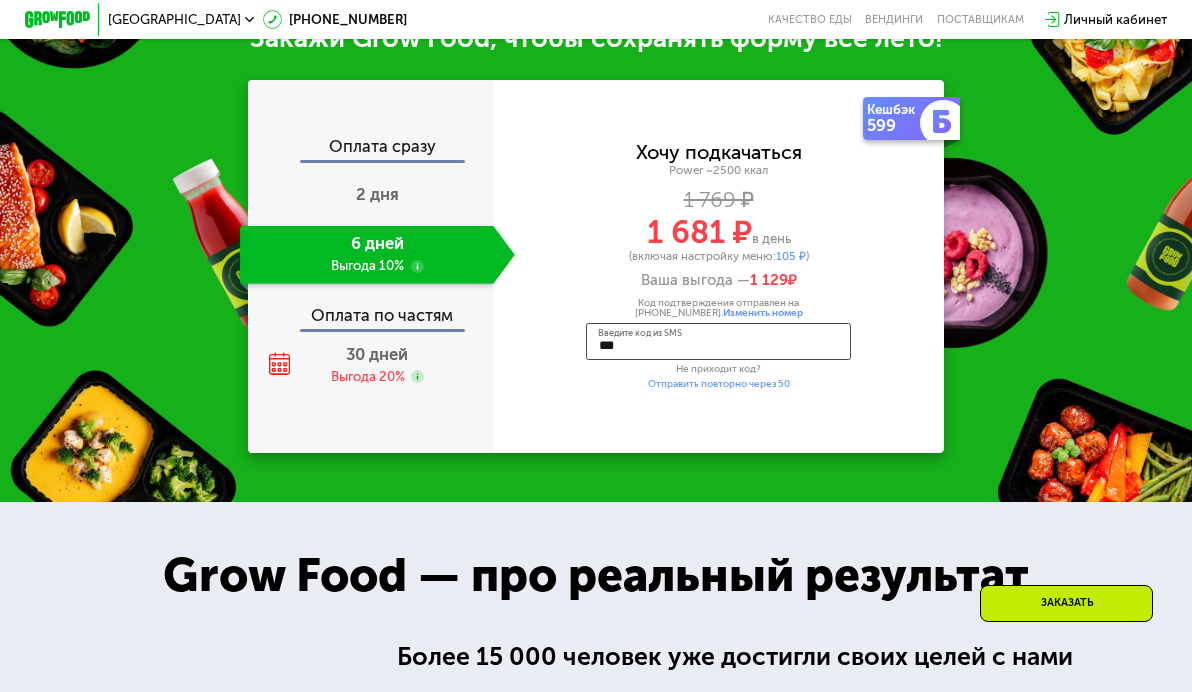 type on "****" 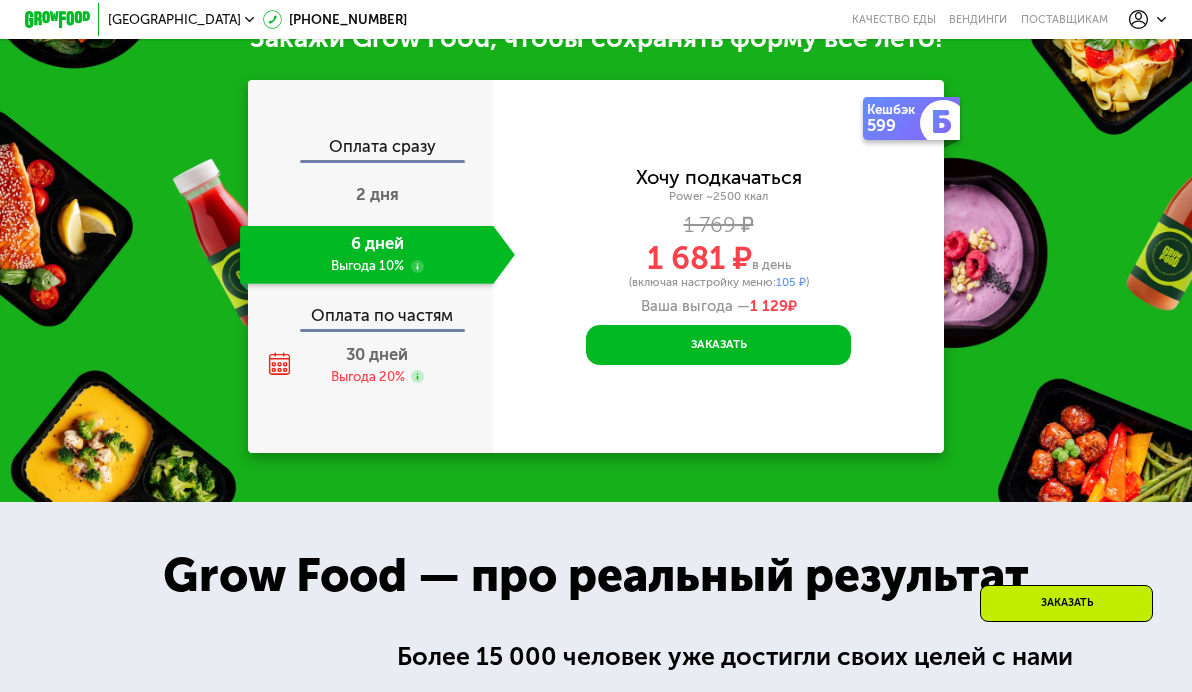 scroll, scrollTop: 0, scrollLeft: 0, axis: both 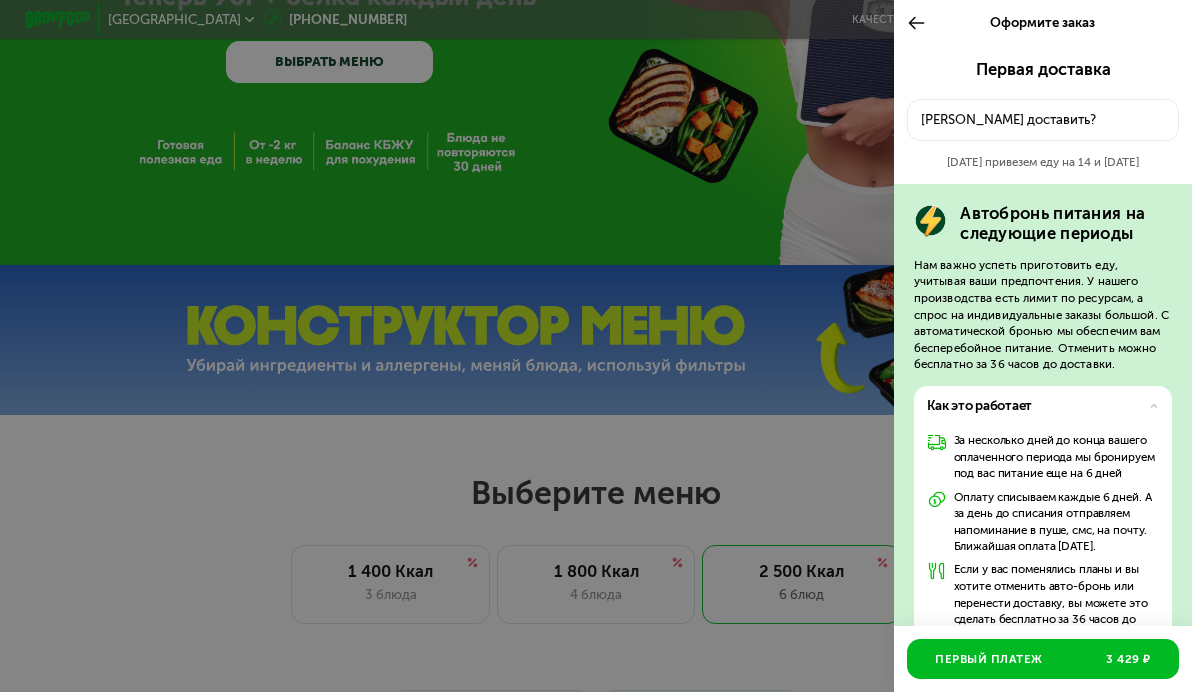 click on "Куда доставить?" 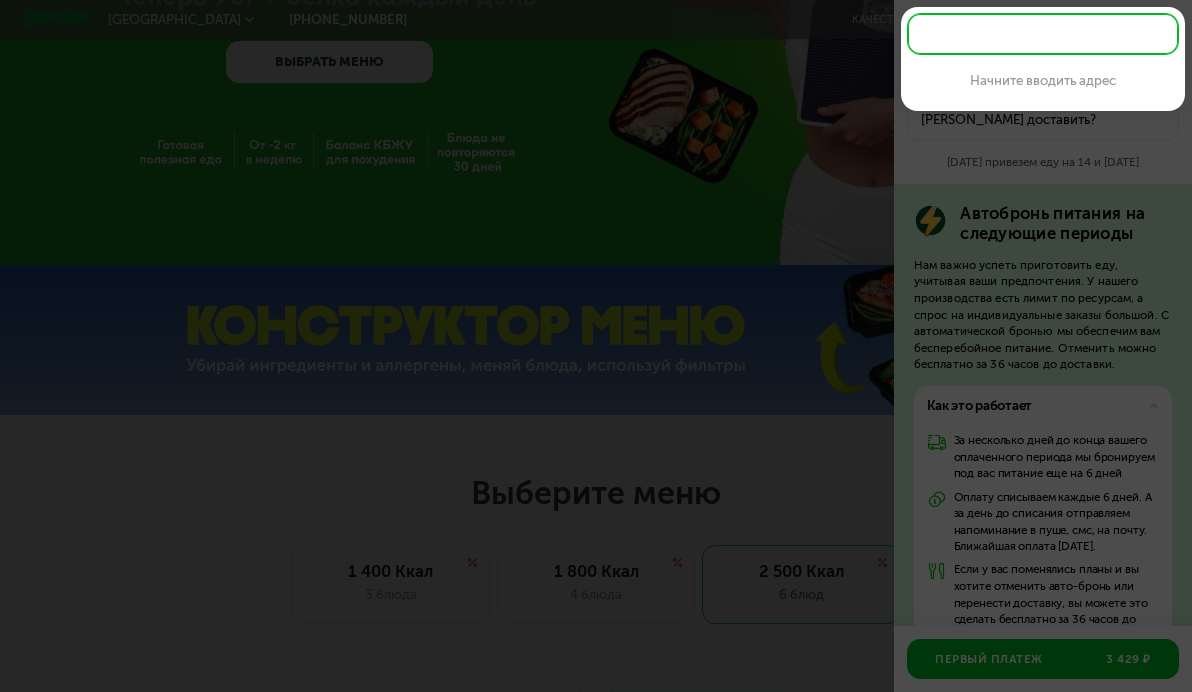 scroll, scrollTop: 358, scrollLeft: 0, axis: vertical 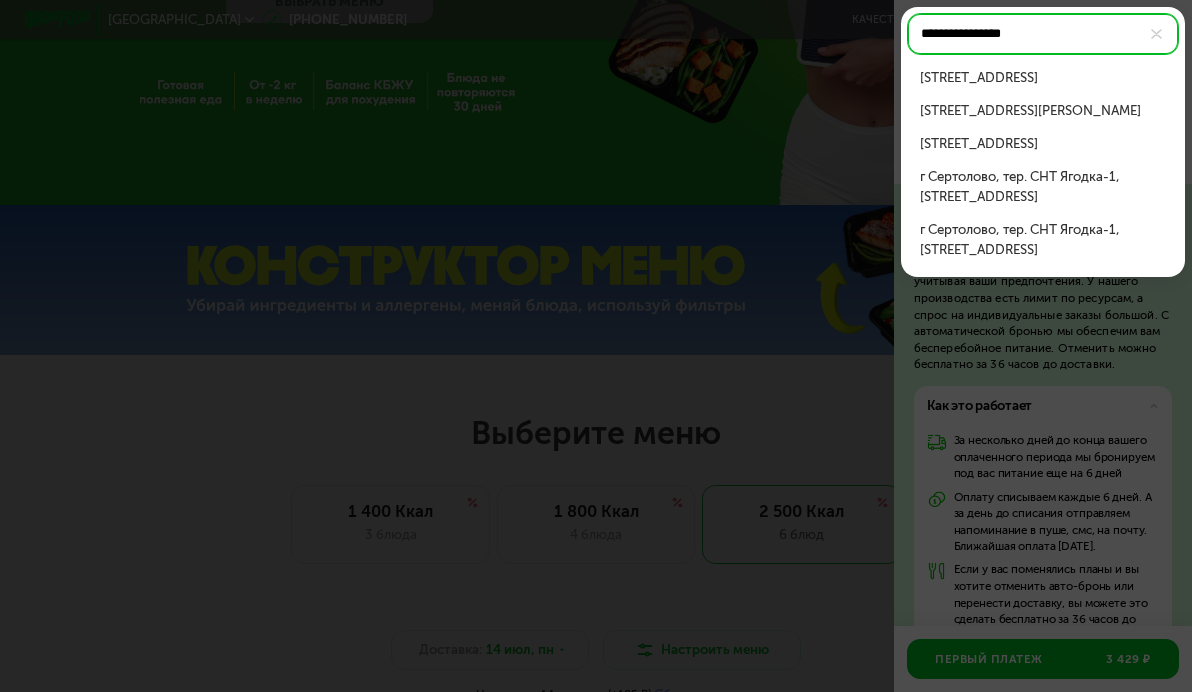 click on "ул Тверская, д 7" at bounding box center [1042, 78] 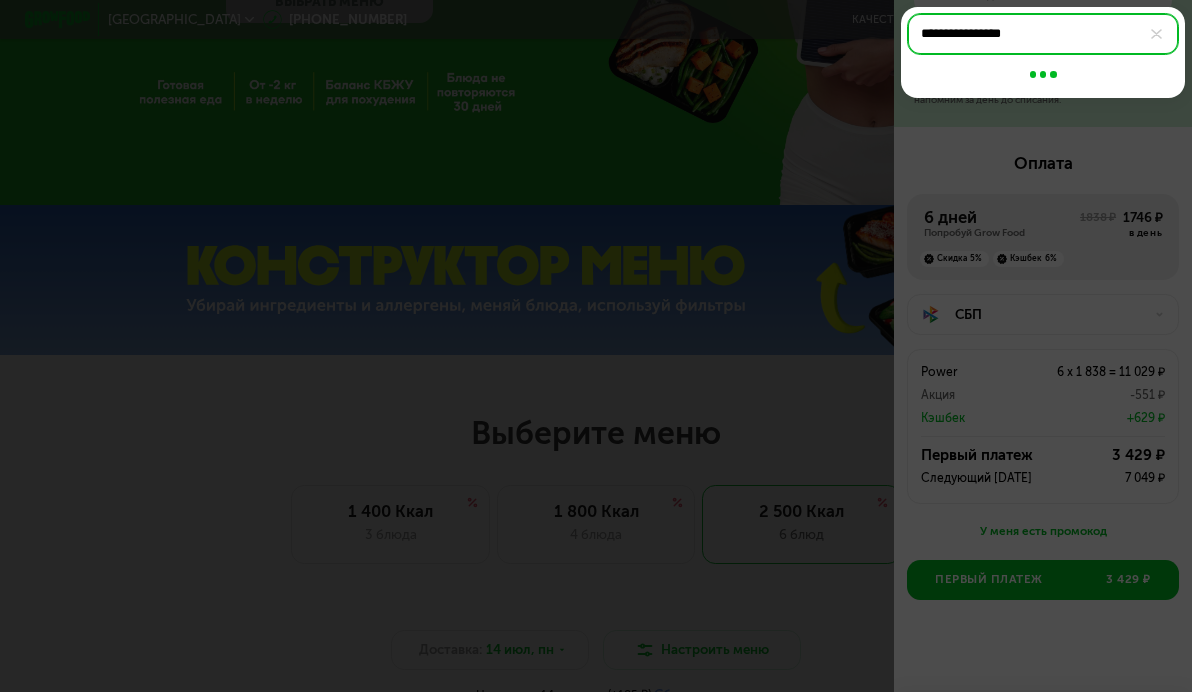 type on "**********" 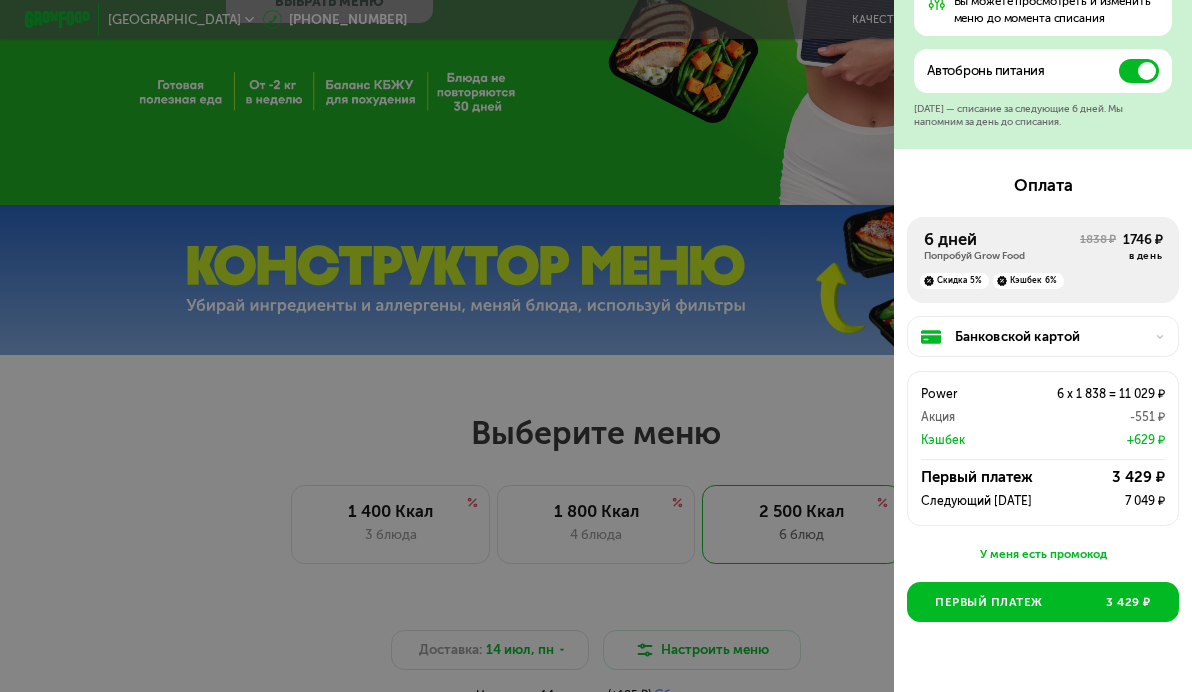scroll, scrollTop: 748, scrollLeft: 0, axis: vertical 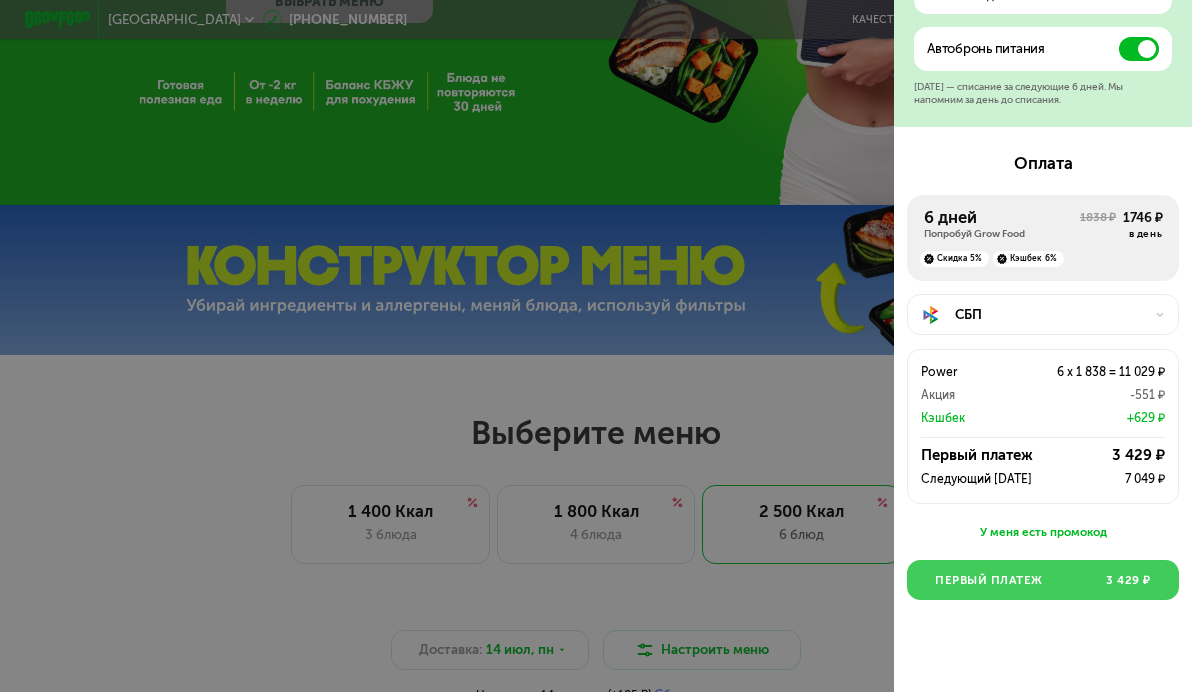 click on "Первый платеж 3 429 ₽" at bounding box center (1043, 580) 